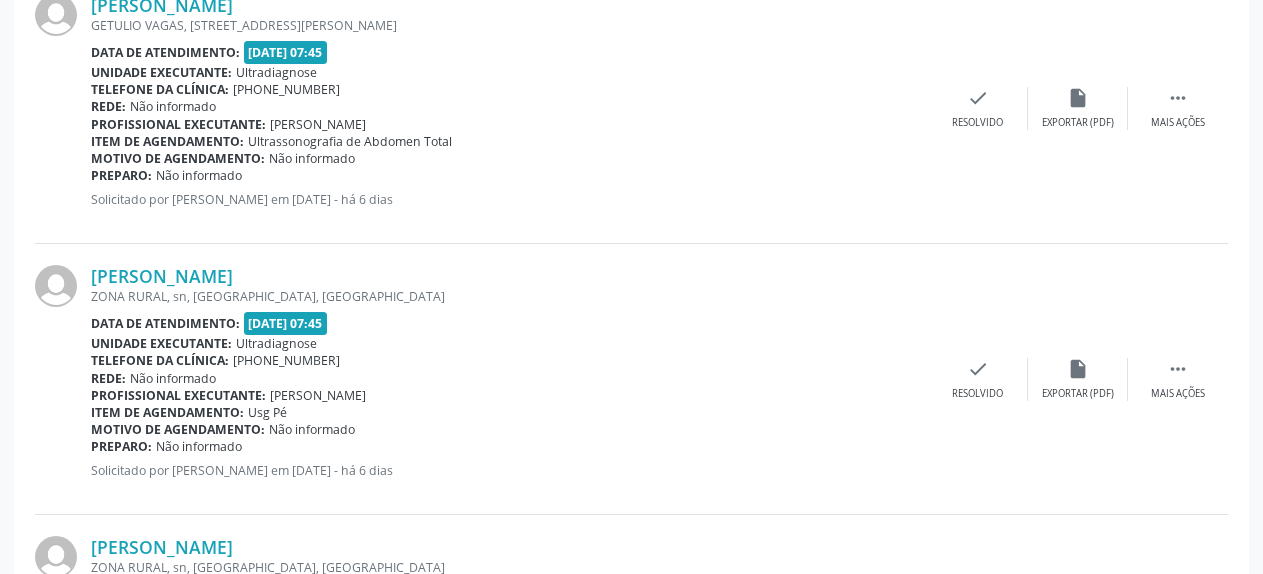 scroll, scrollTop: 918, scrollLeft: 0, axis: vertical 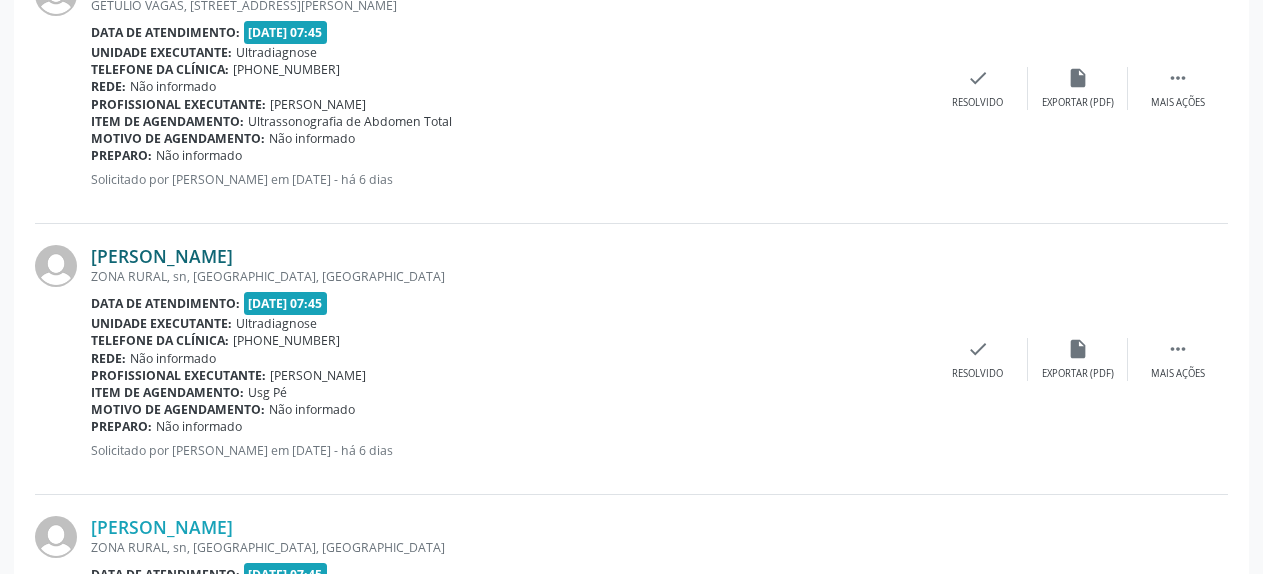 click on "[PERSON_NAME]" at bounding box center [162, 256] 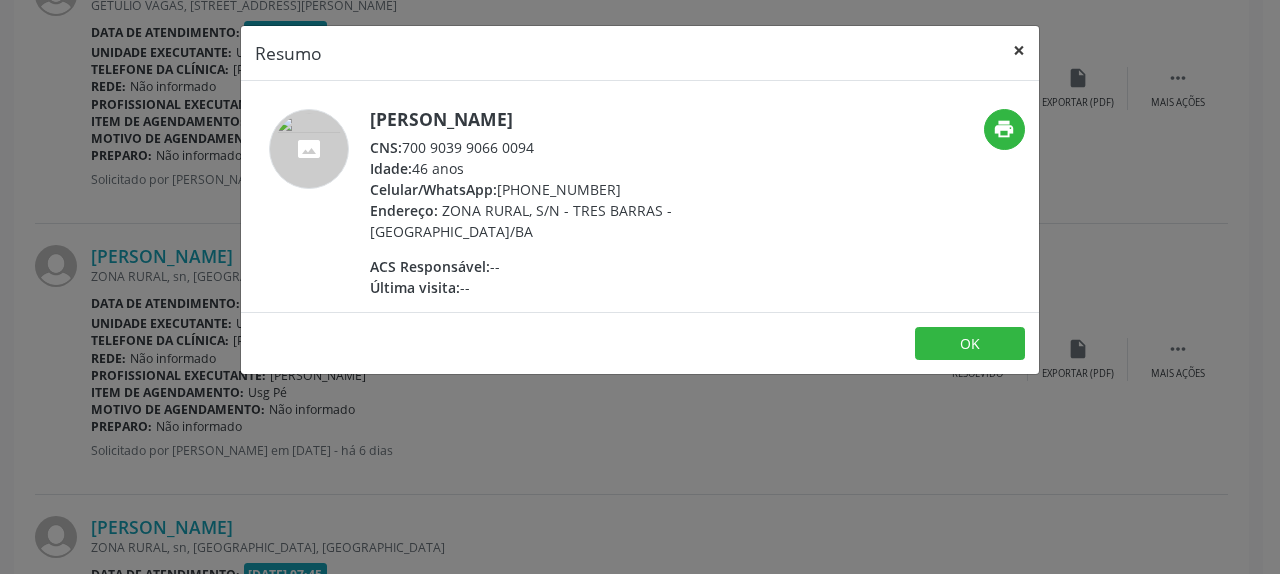 click on "×" at bounding box center (1019, 50) 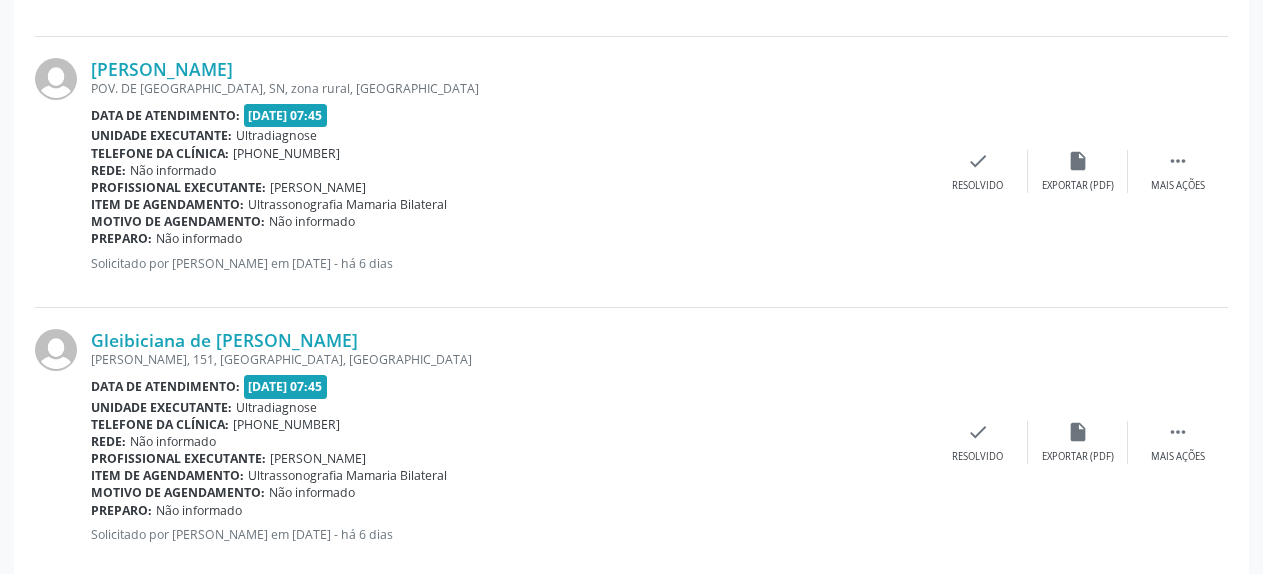 scroll, scrollTop: 1938, scrollLeft: 0, axis: vertical 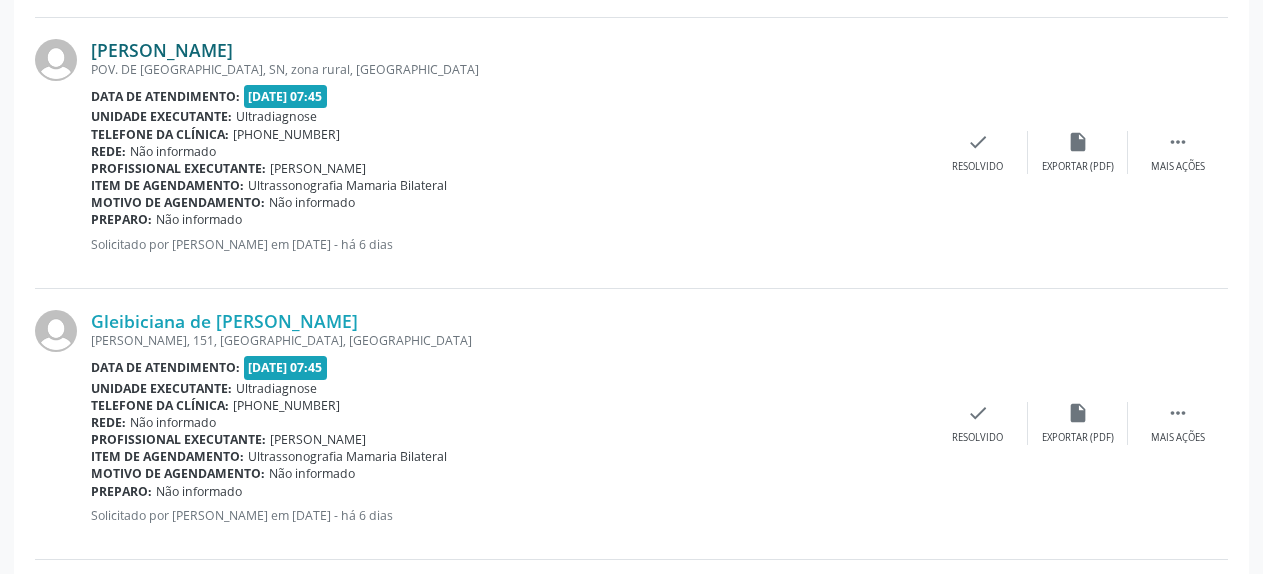 click on "[PERSON_NAME]" at bounding box center [162, 50] 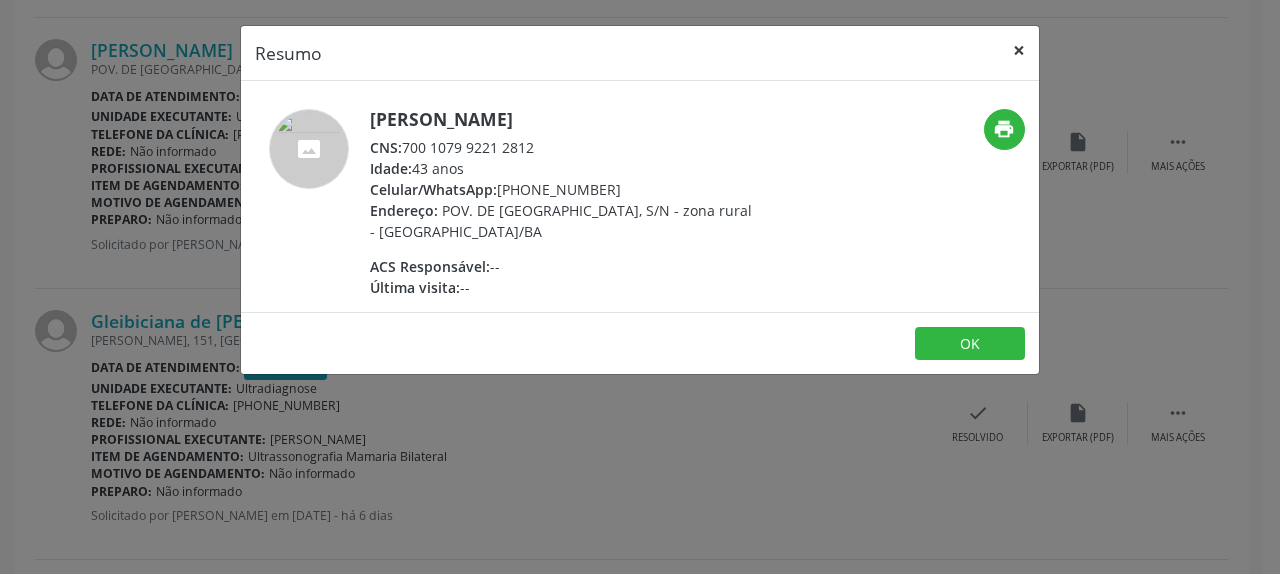 click on "×" at bounding box center [1019, 50] 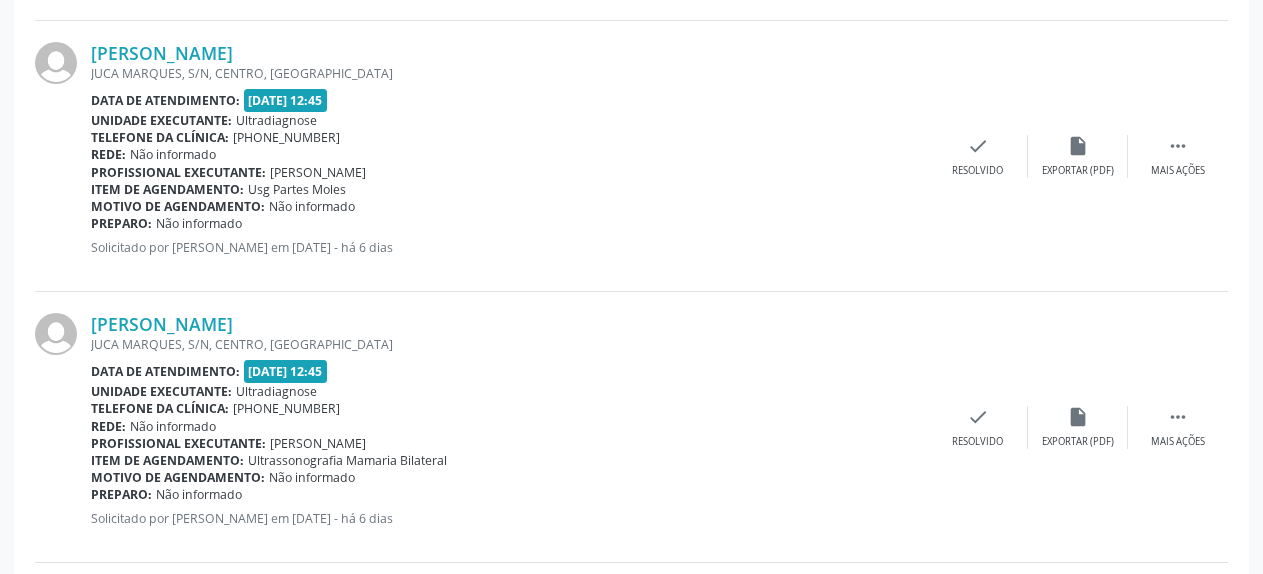 scroll, scrollTop: 4182, scrollLeft: 0, axis: vertical 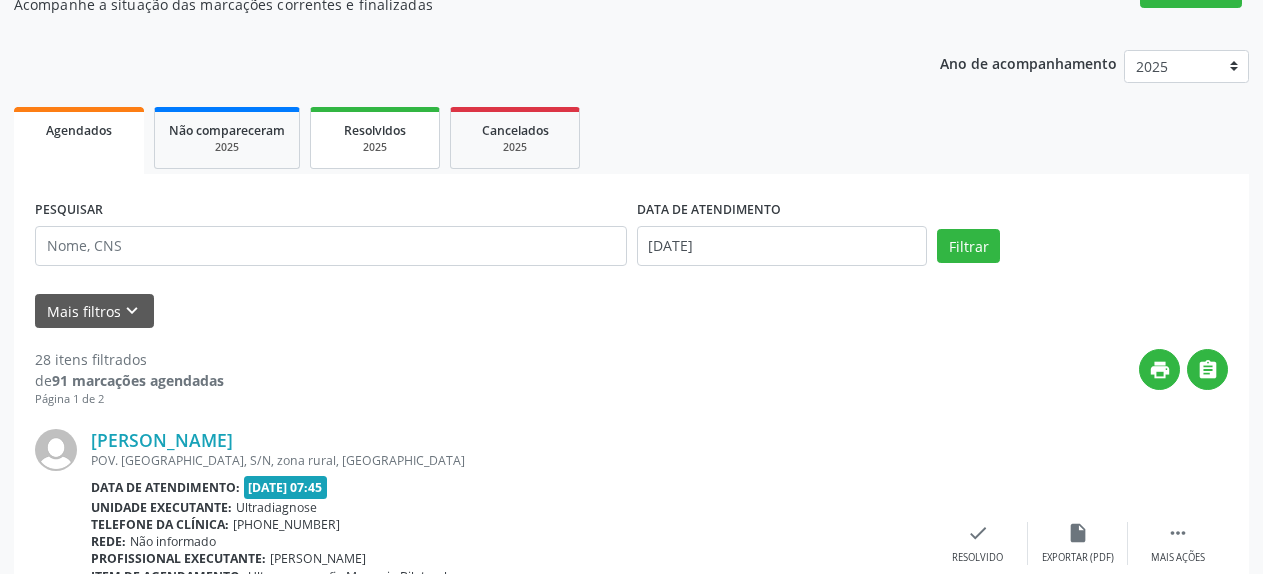 click on "2025" at bounding box center [375, 147] 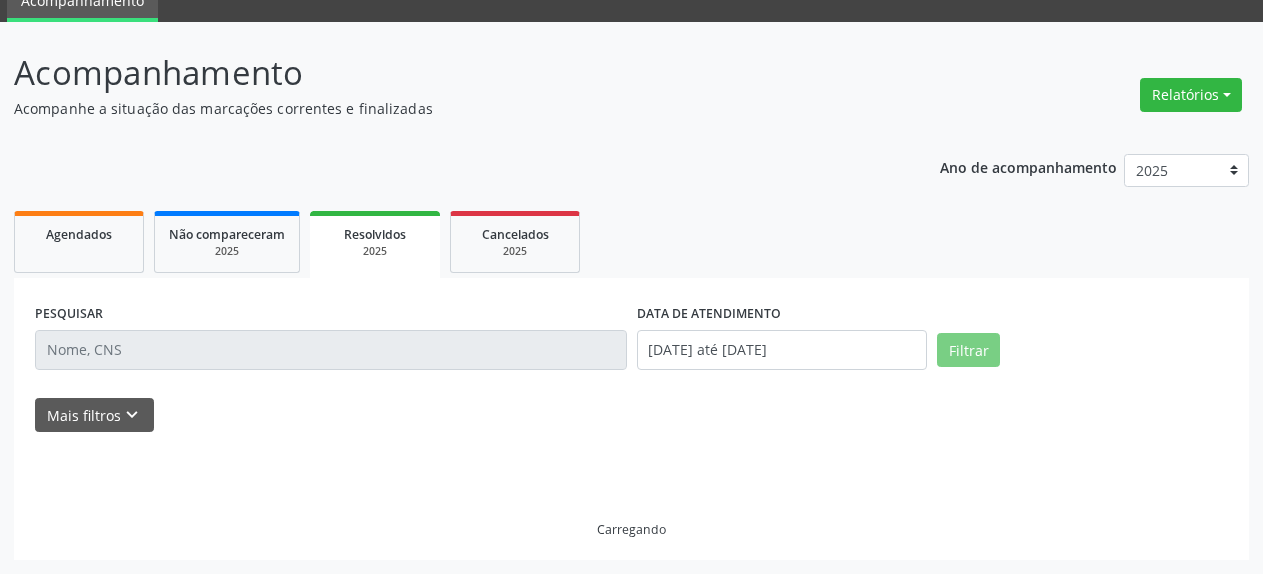 scroll, scrollTop: 88, scrollLeft: 0, axis: vertical 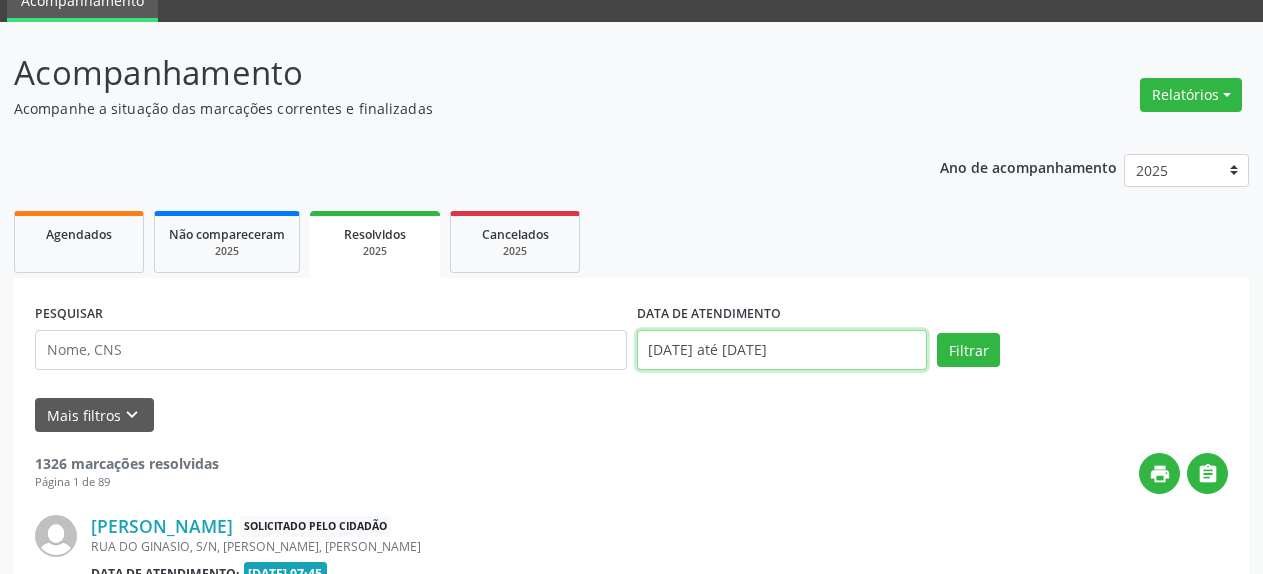 click on "[DATE] até [DATE]" at bounding box center [782, 350] 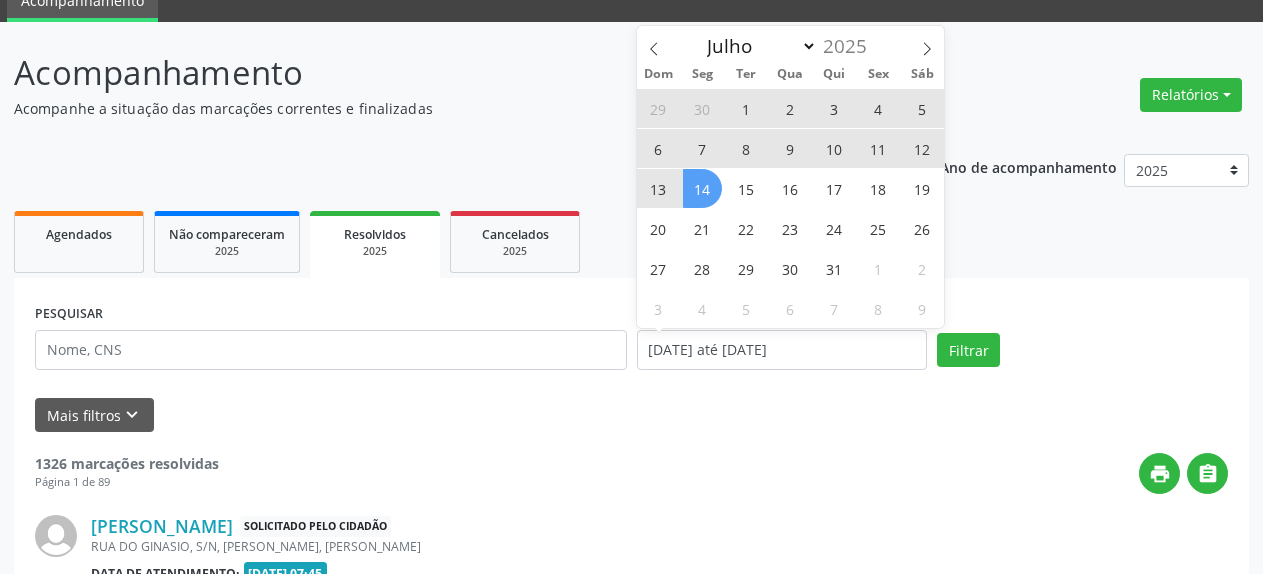 click on "7" at bounding box center [702, 148] 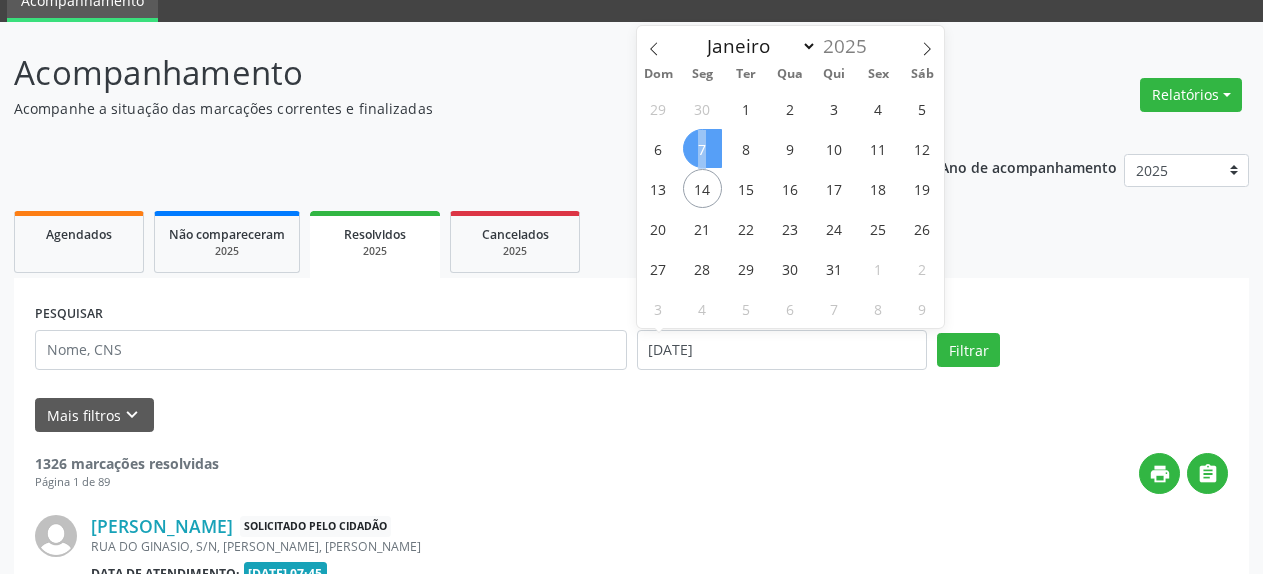 click on "7" at bounding box center [702, 148] 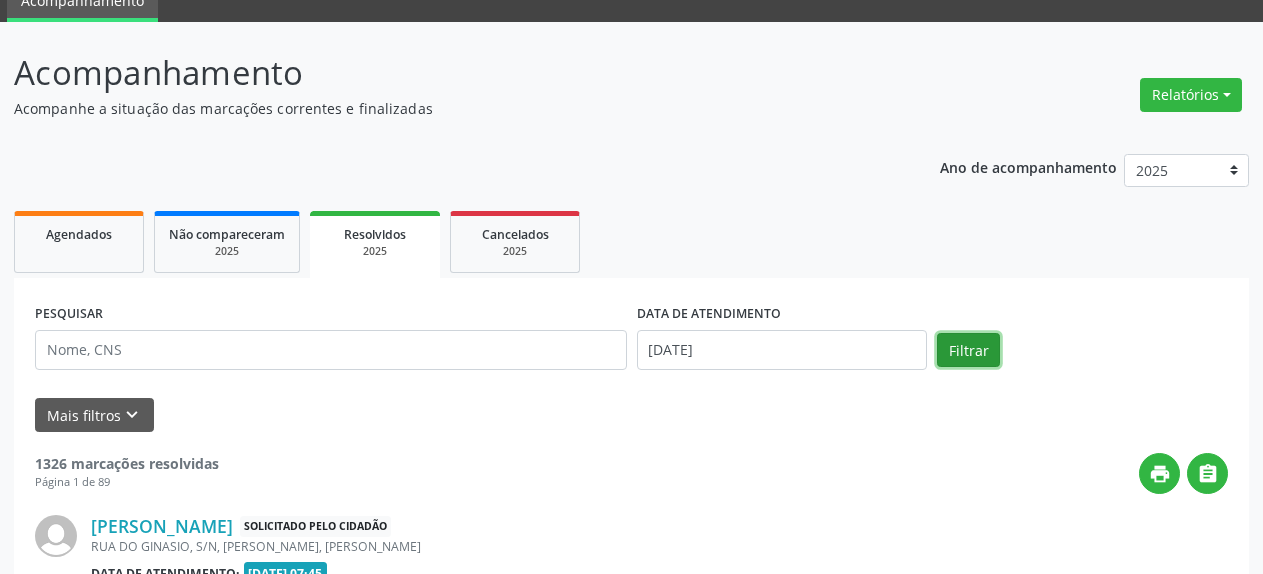 click on "Filtrar" at bounding box center [968, 350] 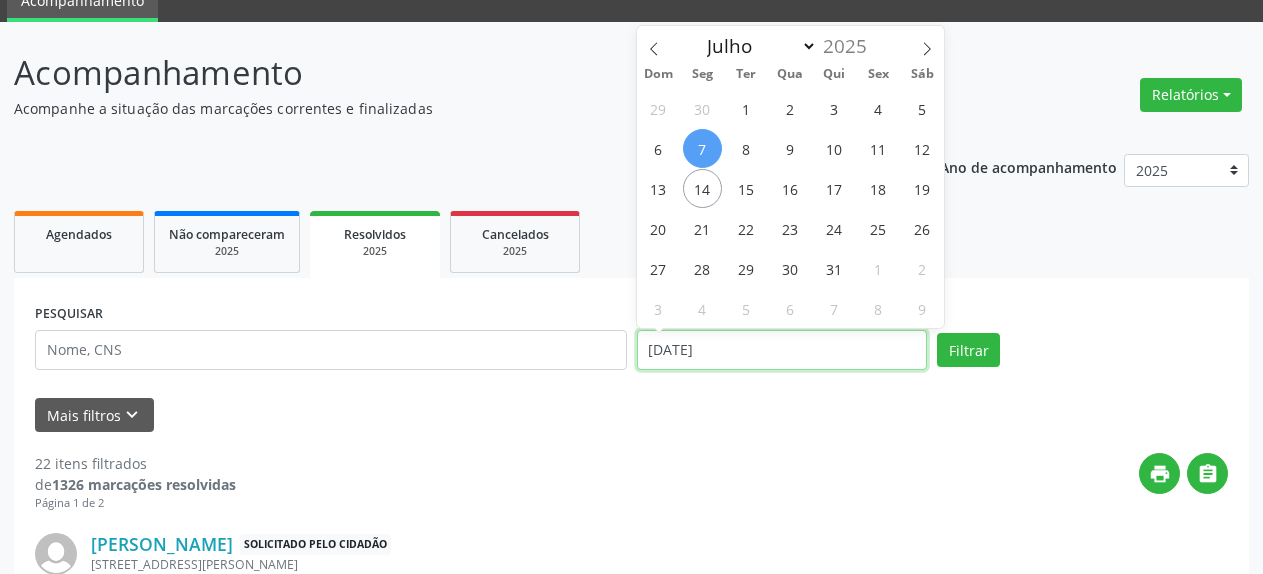 click on "[DATE]" at bounding box center [782, 350] 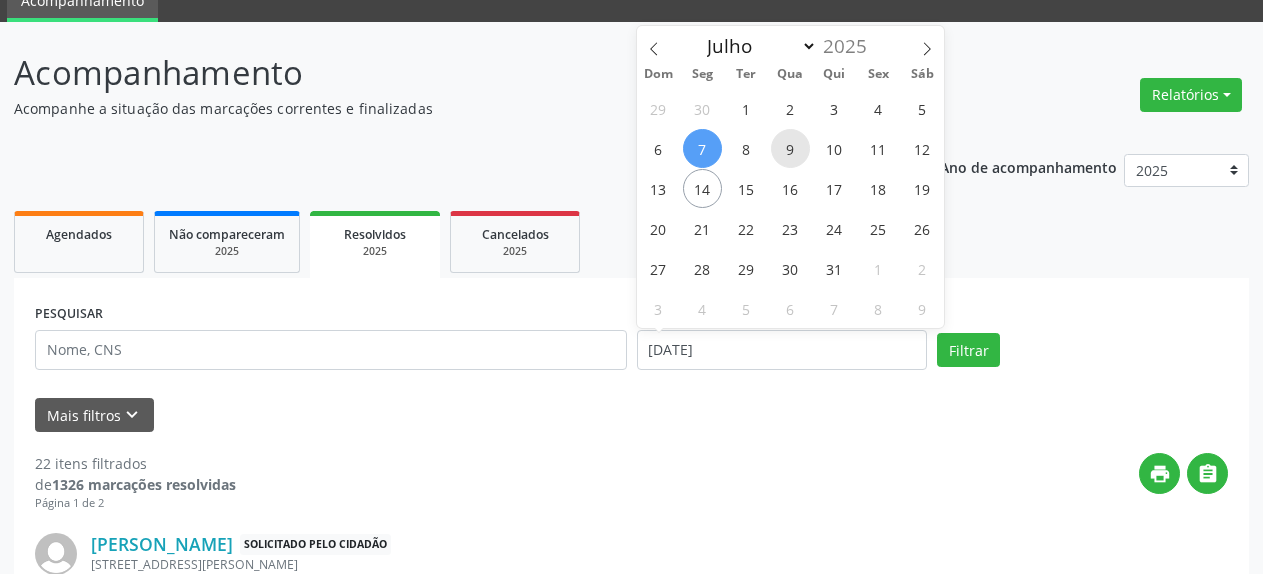 click on "9" at bounding box center (790, 148) 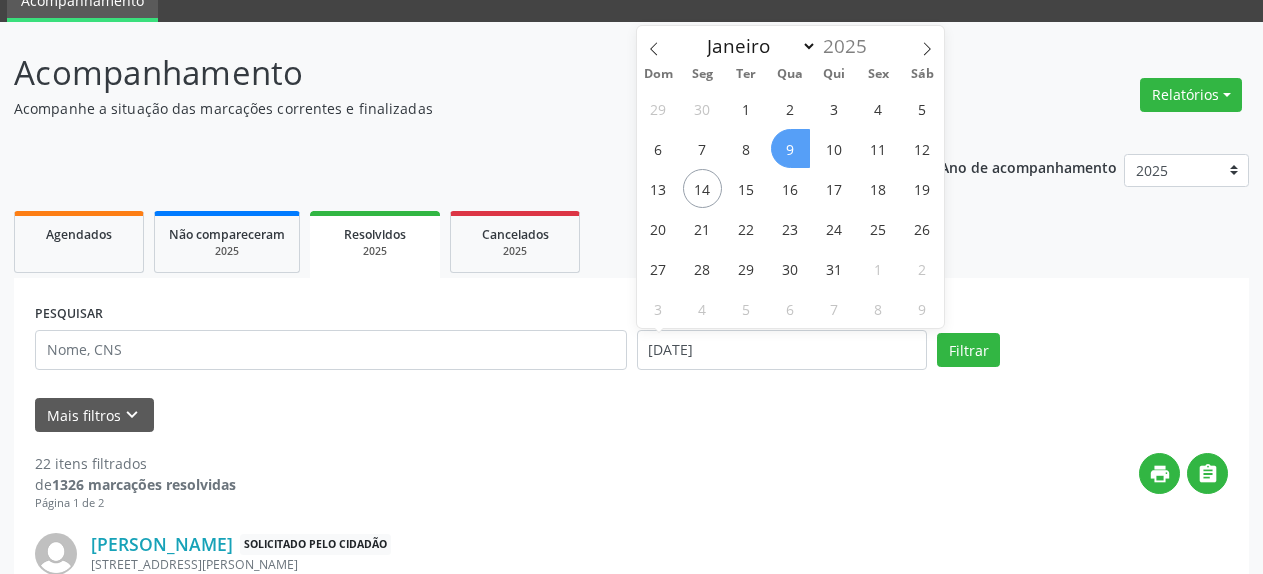 click on "9" at bounding box center [790, 148] 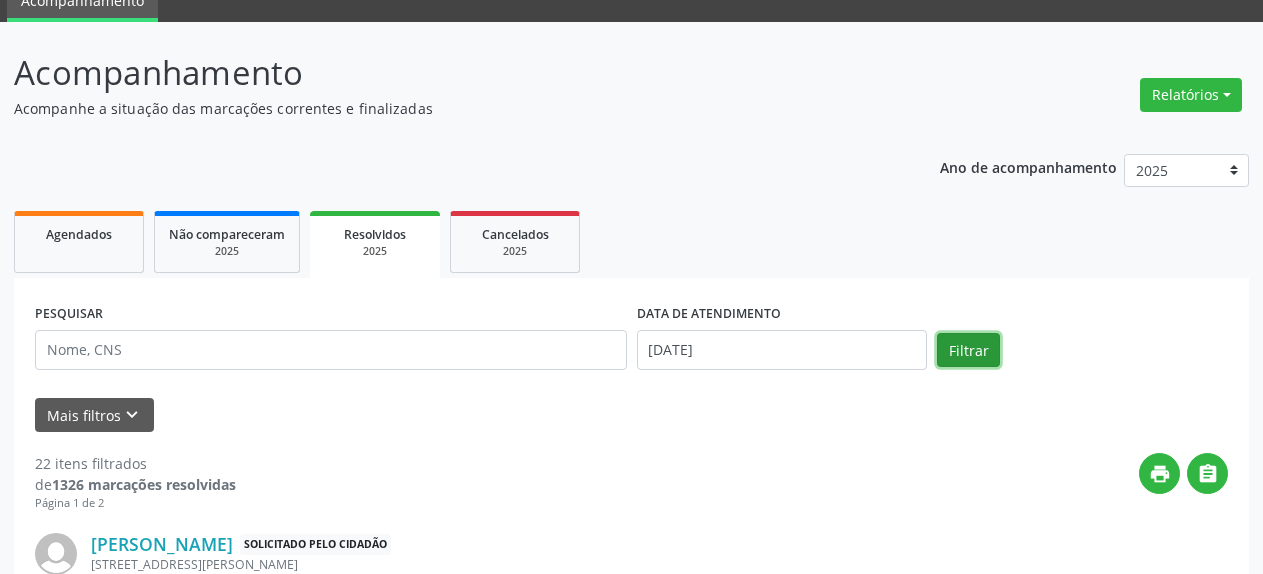 click on "Filtrar" at bounding box center (968, 350) 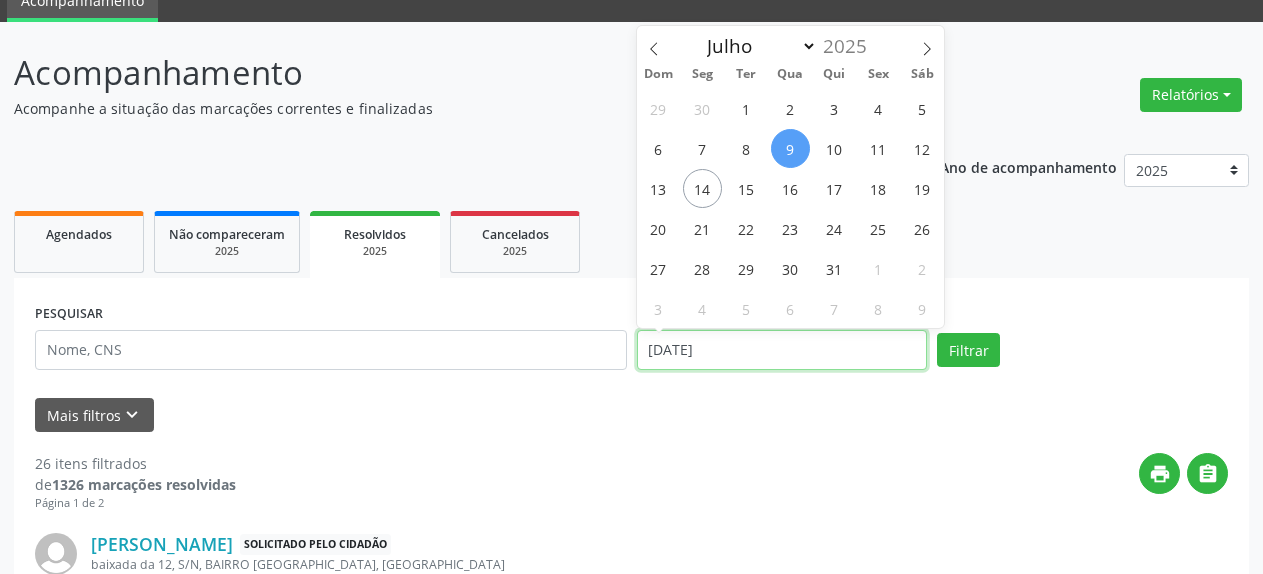 click on "[DATE]" at bounding box center (782, 350) 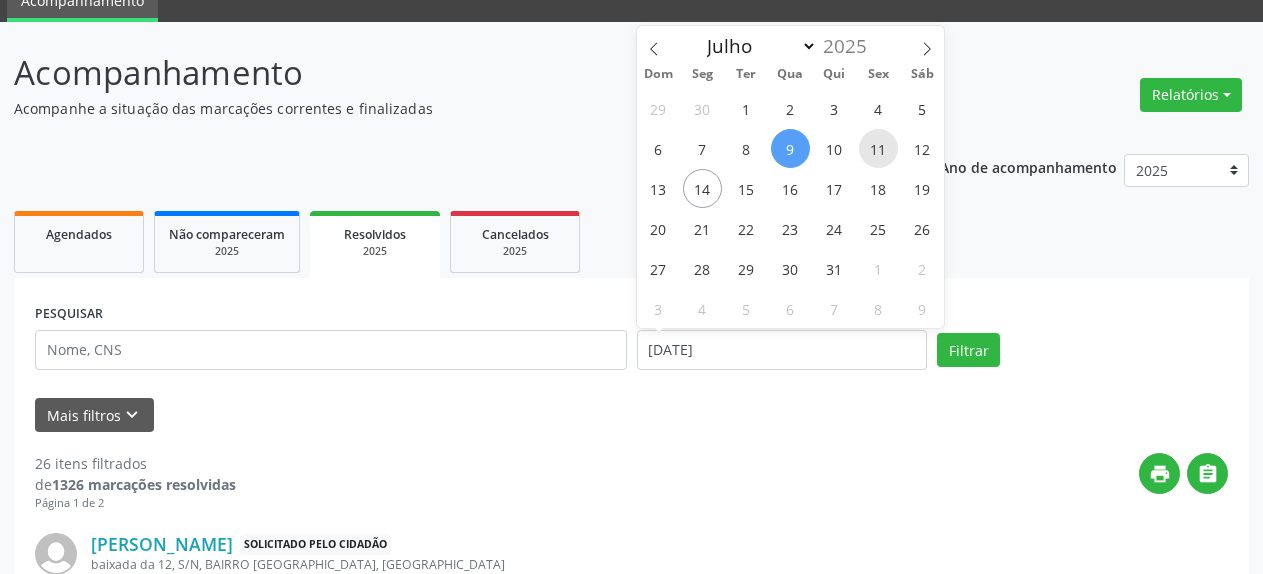click on "11" at bounding box center [878, 148] 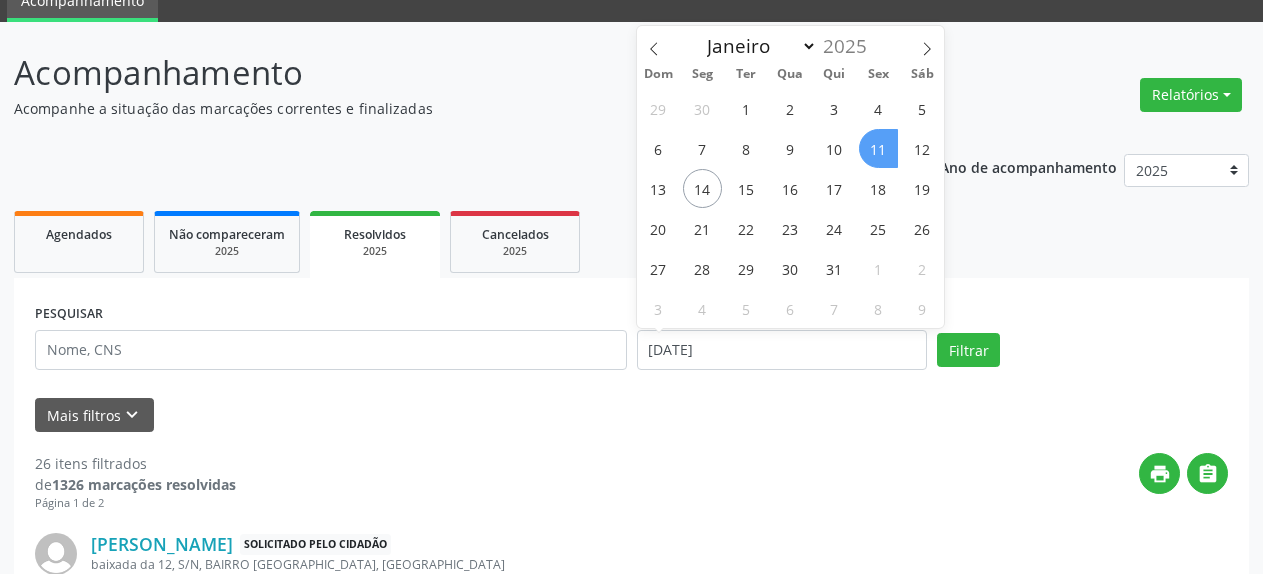 click on "11" at bounding box center (878, 148) 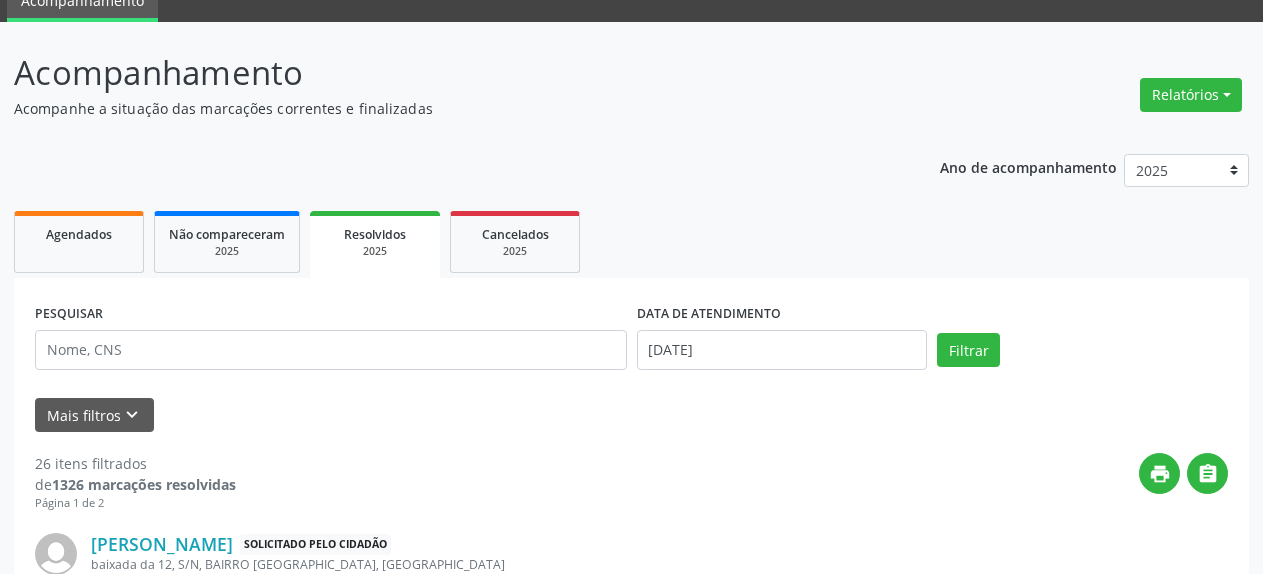 click on "Ano de acompanhamento
2025 2024 2023   Agendados   Não compareceram
2025
Resolvidos
2025
Cancelados
2025
PESQUISAR
DATA DE ATENDIMENTO
[DATE]
Filtrar
UNIDADE DE REFERÊNCIA
Selecione uma UBS
Todas as UBS   Unidade Basica de Saude da Familia Dr [PERSON_NAME]   Centro de Enfrentamento Para [MEDICAL_DATA] de Campo Formoso   Central de [GEOGRAPHIC_DATA] de Consultas e Exames de [GEOGRAPHIC_DATA]   Vigilancia em Saude de Campo Formoso   PSF Lage dos Negros III   P S da Familia do Povoado de Caraibas   Unidade Basica de Saude da Familia [PERSON_NAME]   P S de Curral da Ponta Psf Oseas Manoel da Silva   Farmacia Basica   Unidade Basica de Saude da Familia de Brejao da Caatinga   P S da Familia do Povoado de Pocos   P S da Familia do Povoado de Tiquara   P S da Familia do Povoado de Sao Tome   P S de Lages dos [DEMOGRAPHIC_DATA]   P S da Familia do Povoado de Tuiutiba" at bounding box center (631, 2398) 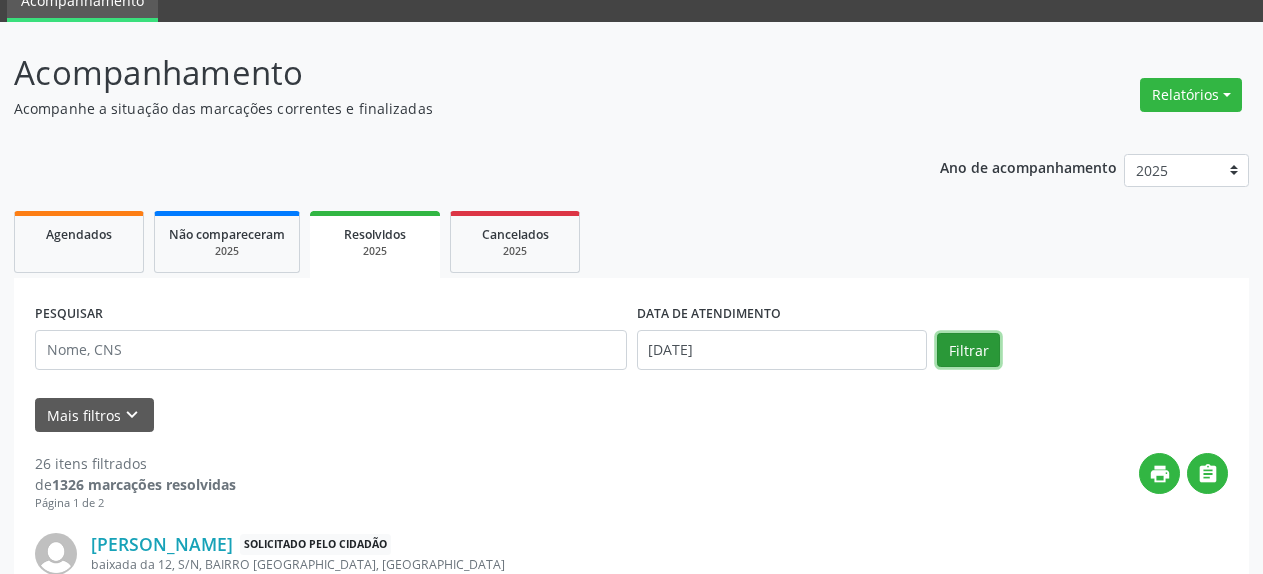click on "Filtrar" at bounding box center (968, 350) 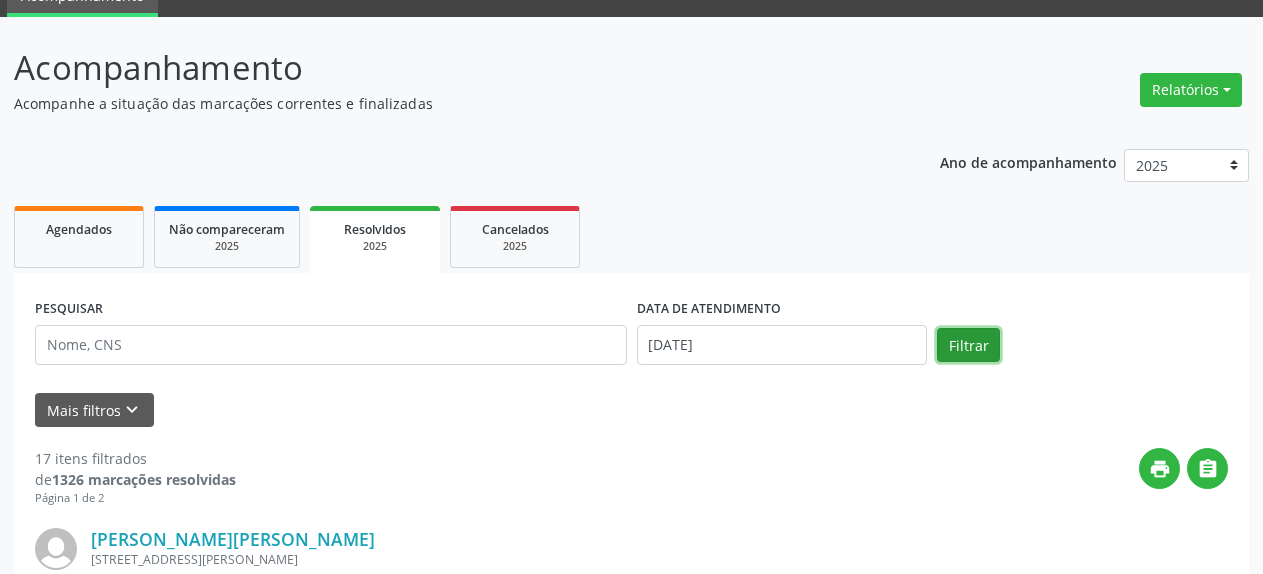 scroll, scrollTop: 88, scrollLeft: 0, axis: vertical 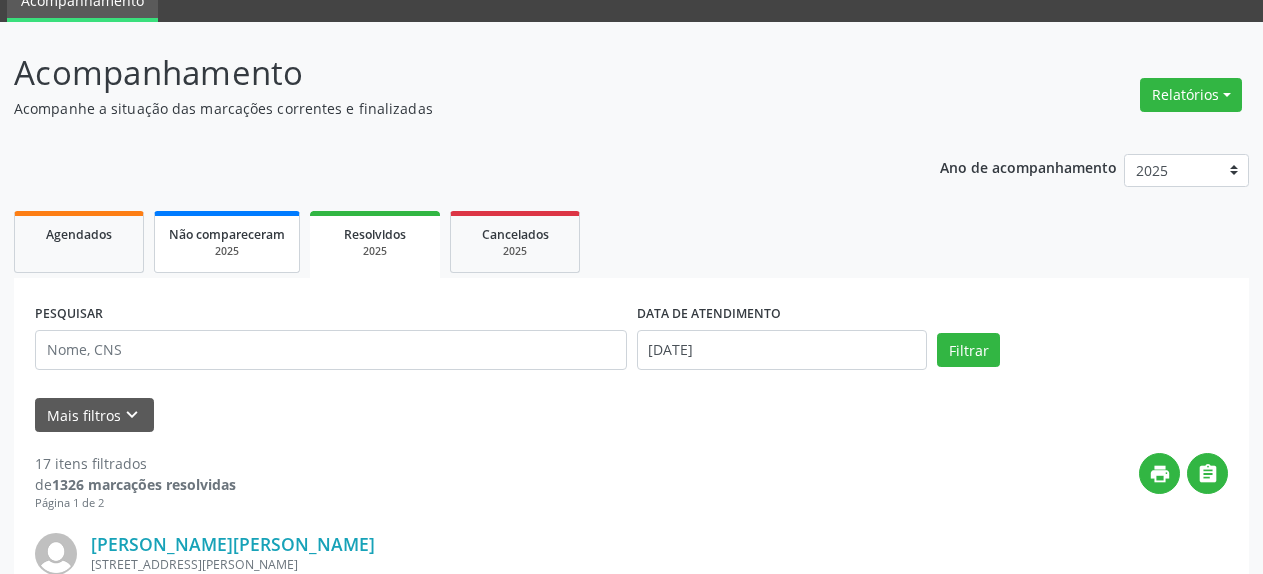 click on "Não compareceram" at bounding box center [227, 234] 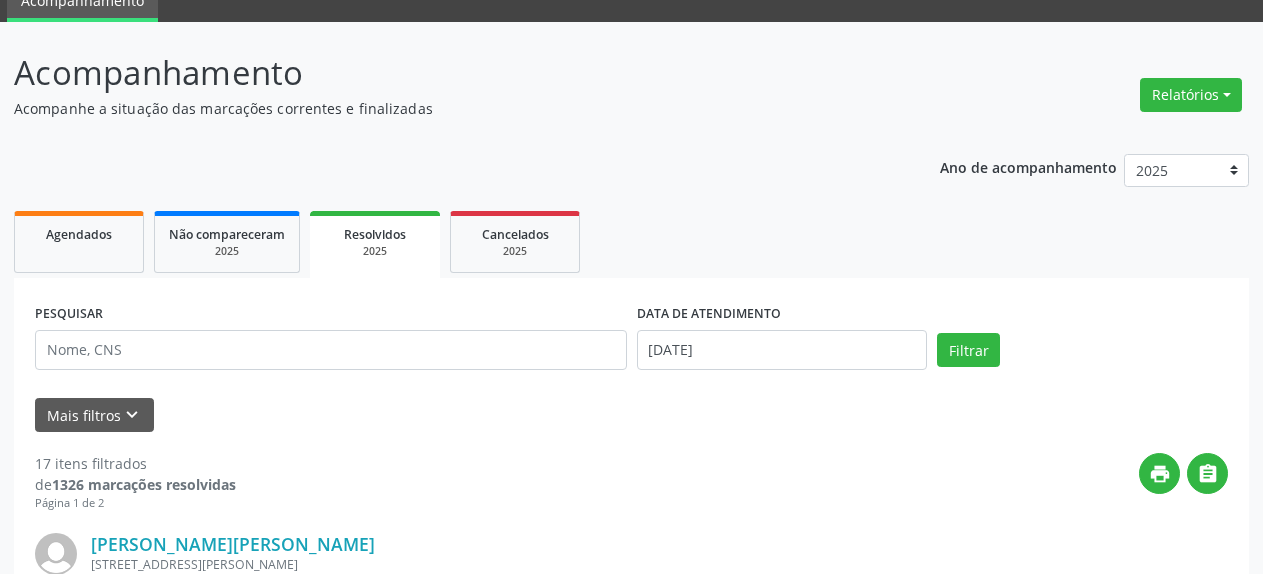 select on "6" 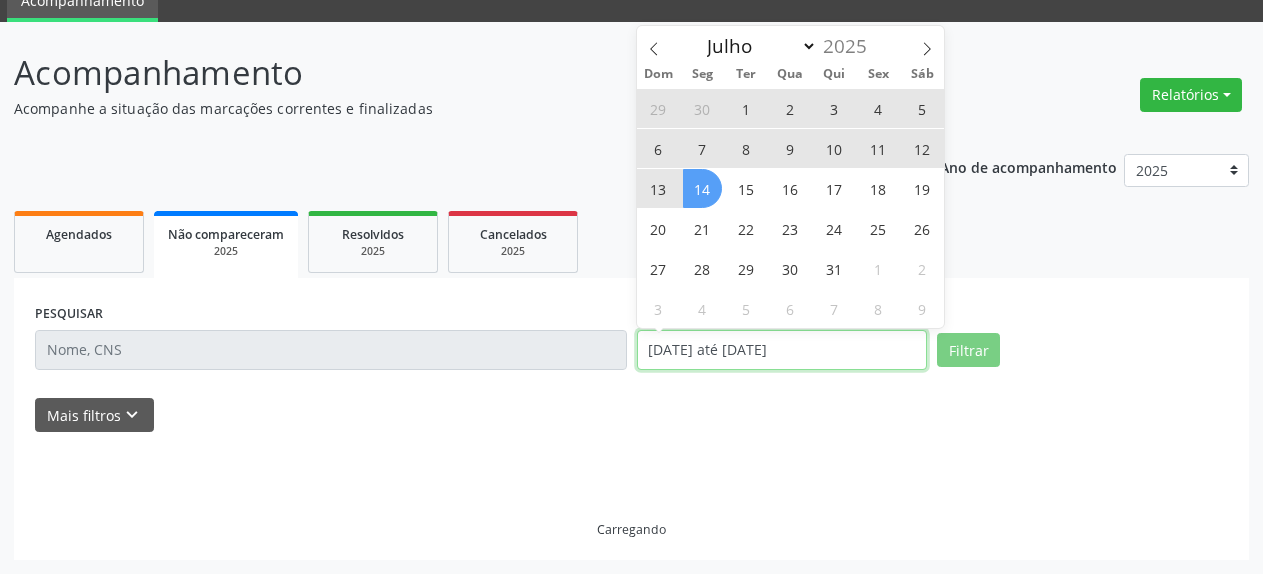 click on "[DATE] até [DATE]" at bounding box center [782, 350] 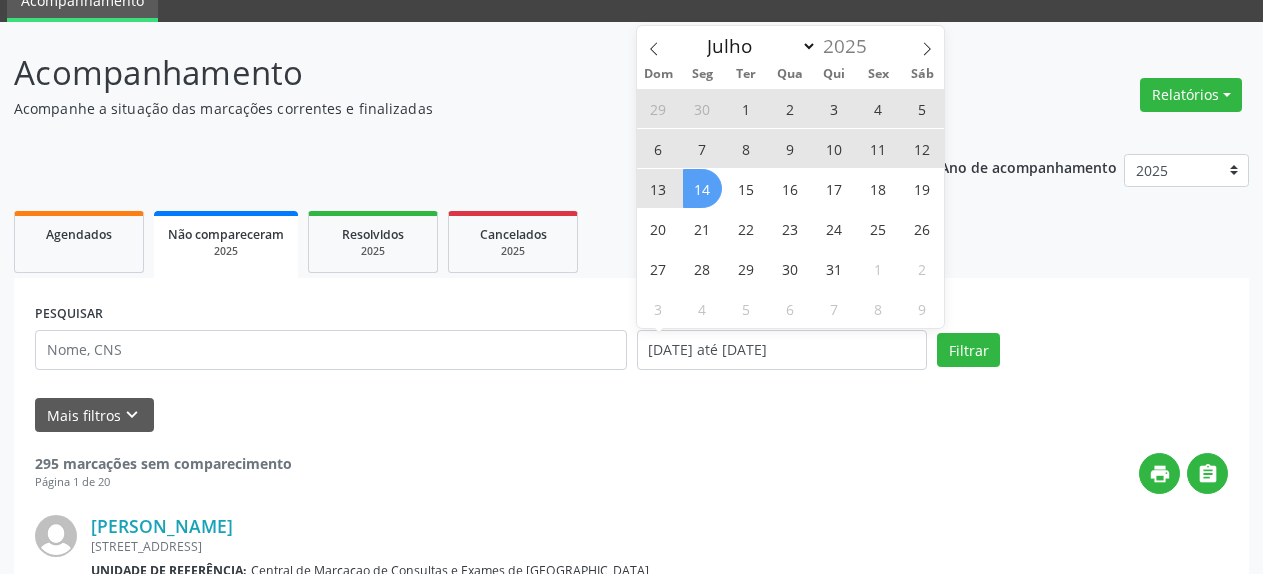 click on "7" at bounding box center (702, 148) 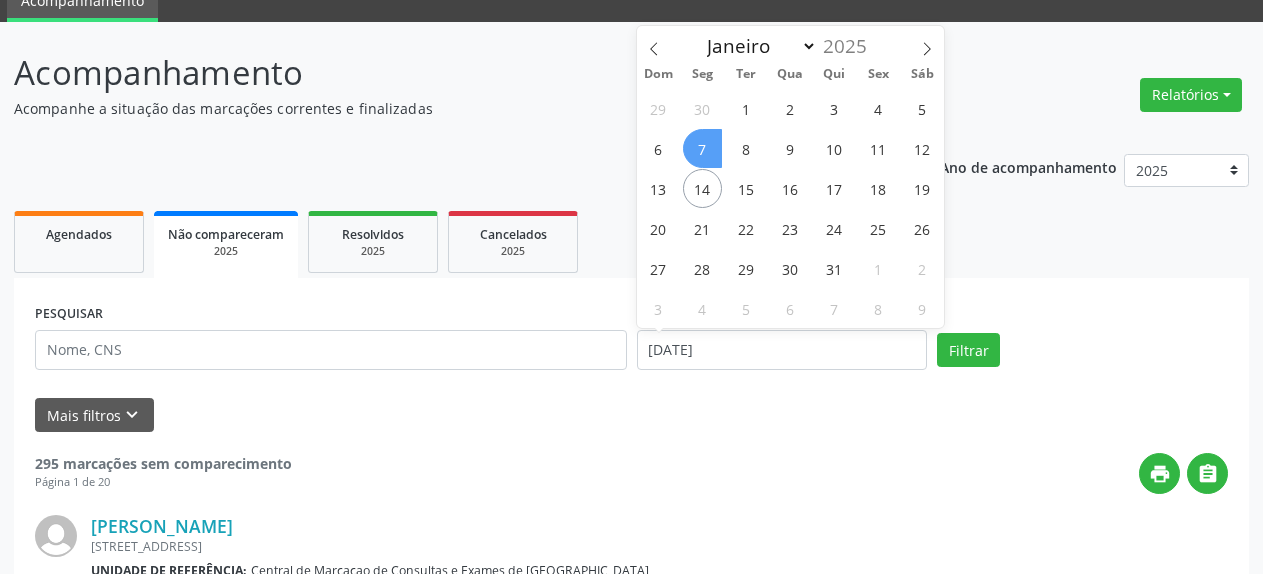 click on "7" at bounding box center (702, 148) 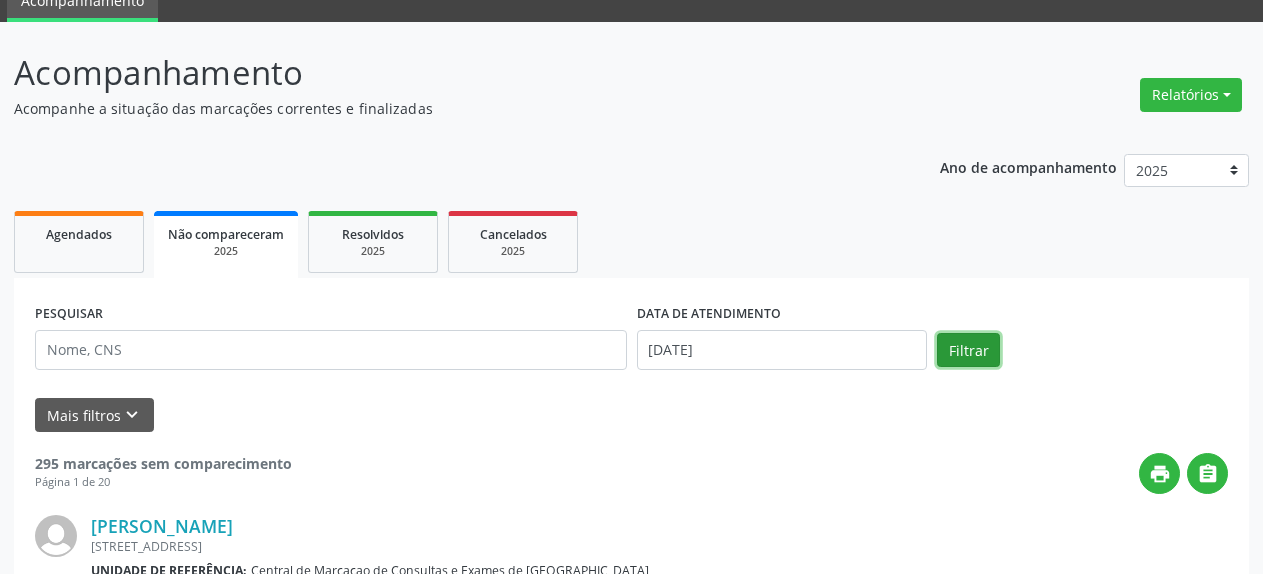 drag, startPoint x: 987, startPoint y: 348, endPoint x: 963, endPoint y: 338, distance: 26 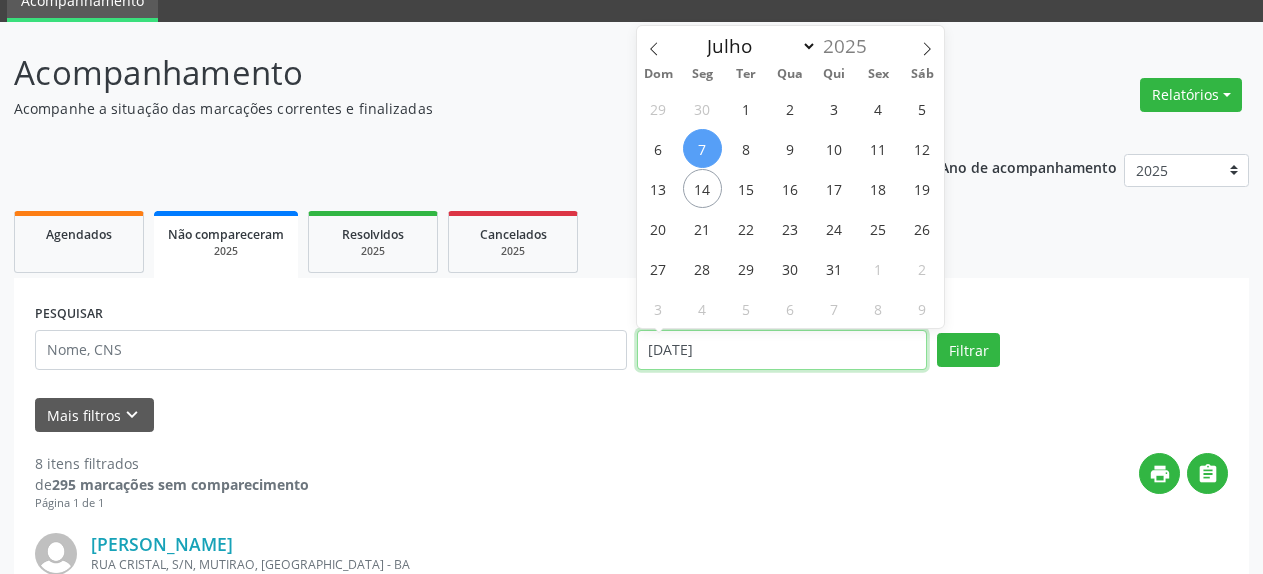click on "[DATE]" at bounding box center (782, 350) 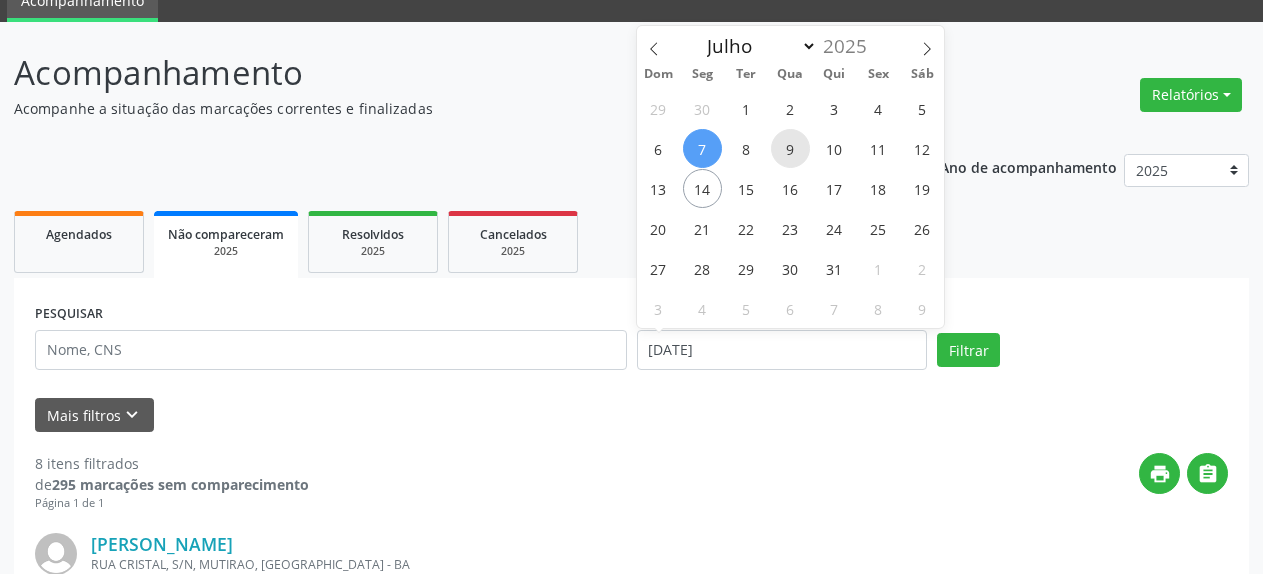click on "9" at bounding box center [790, 148] 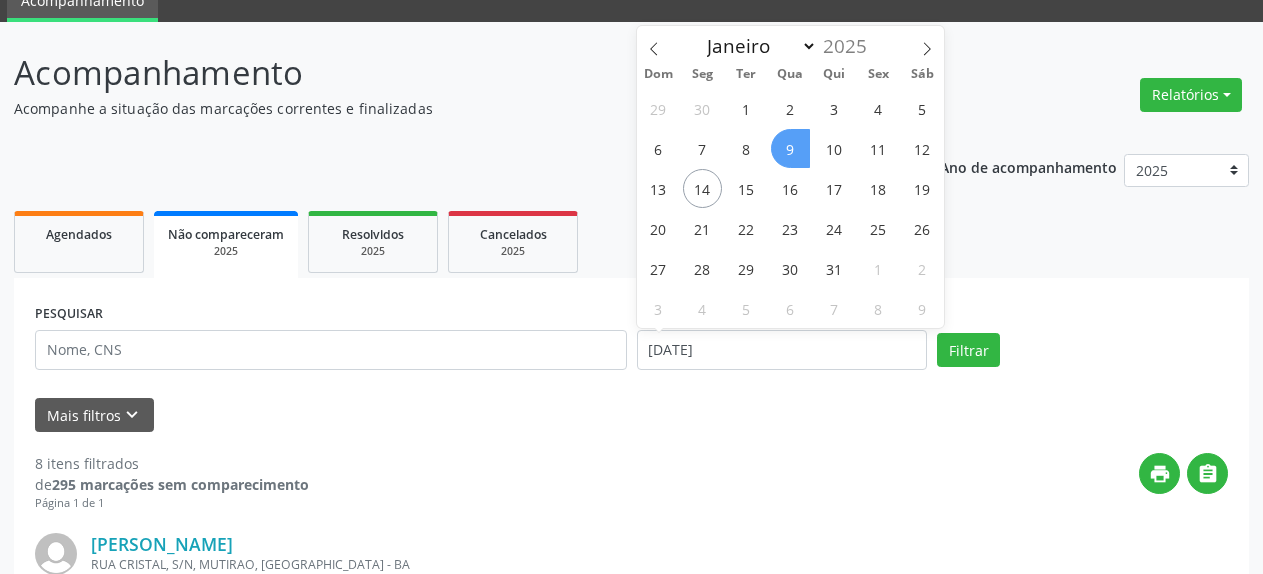click on "9" at bounding box center (790, 148) 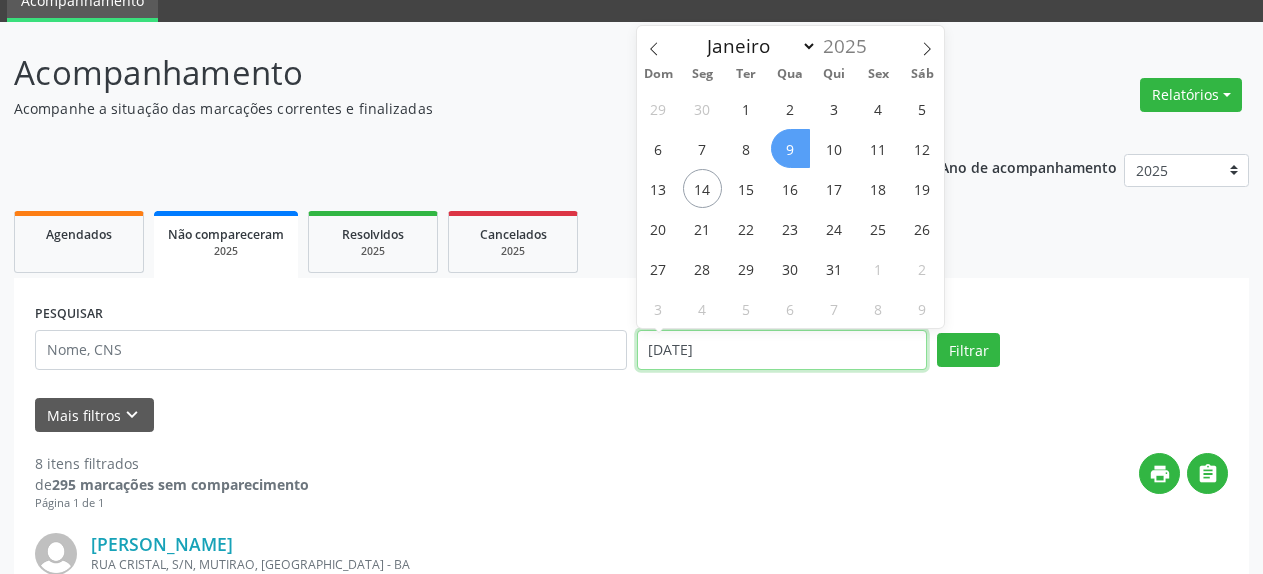 select on "6" 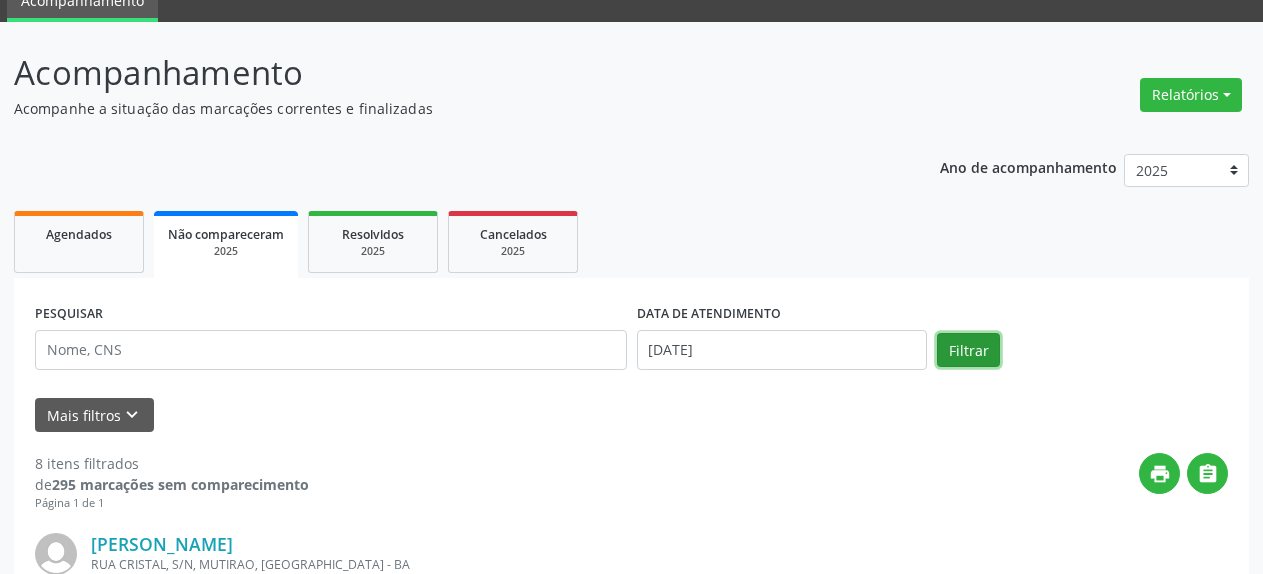 click on "Filtrar" at bounding box center (968, 350) 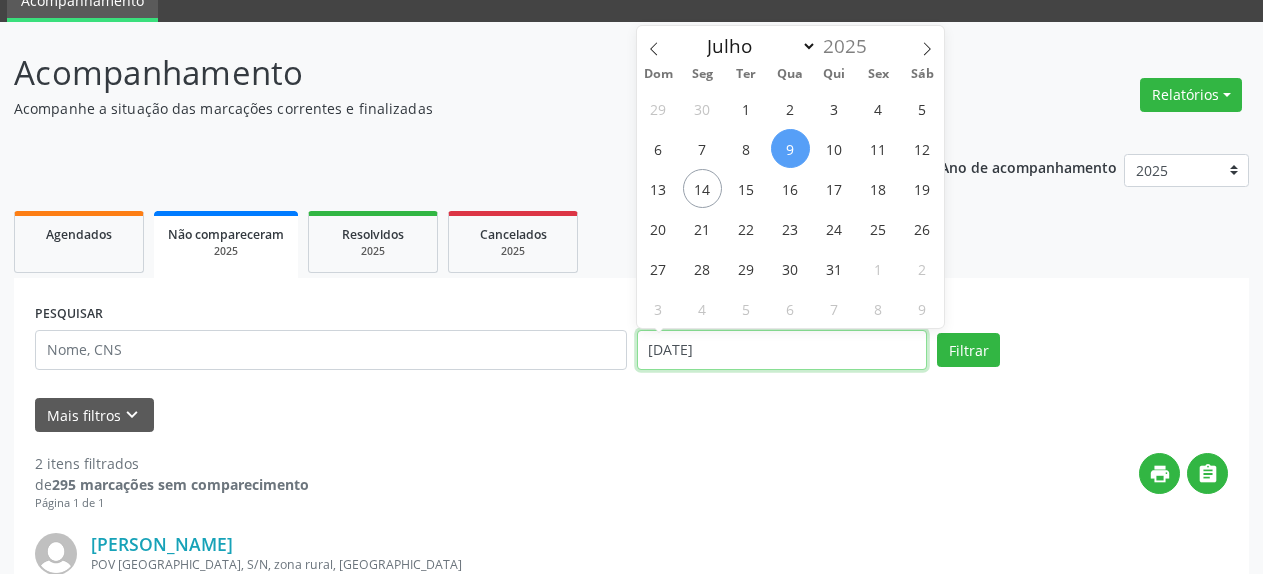 click on "[DATE]" at bounding box center (782, 350) 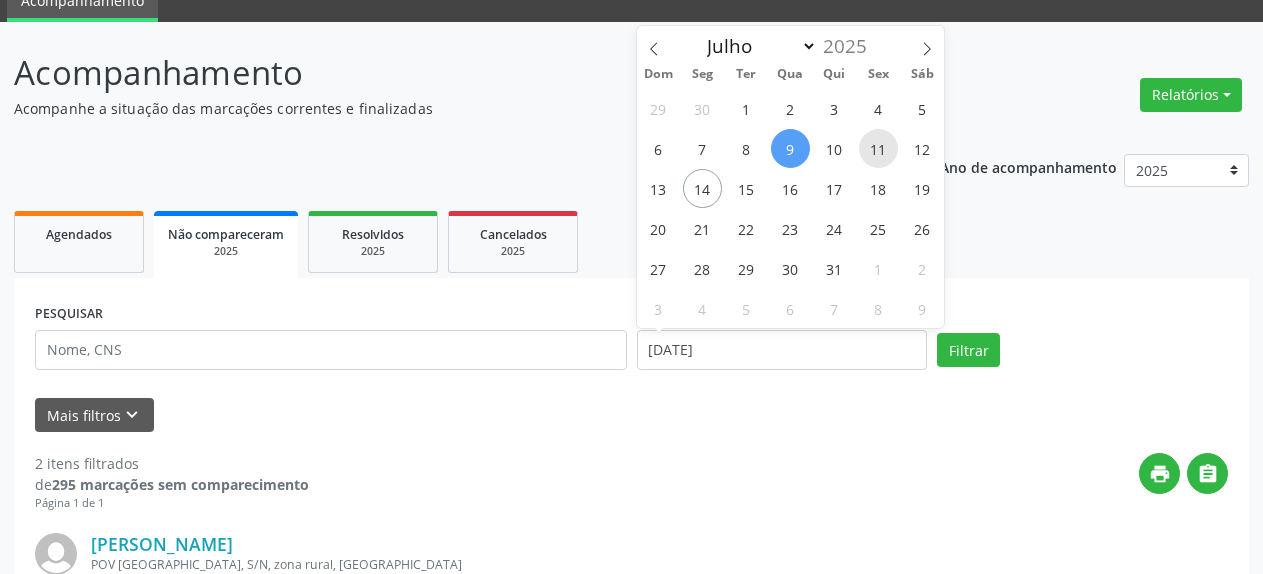 click on "11" at bounding box center [878, 148] 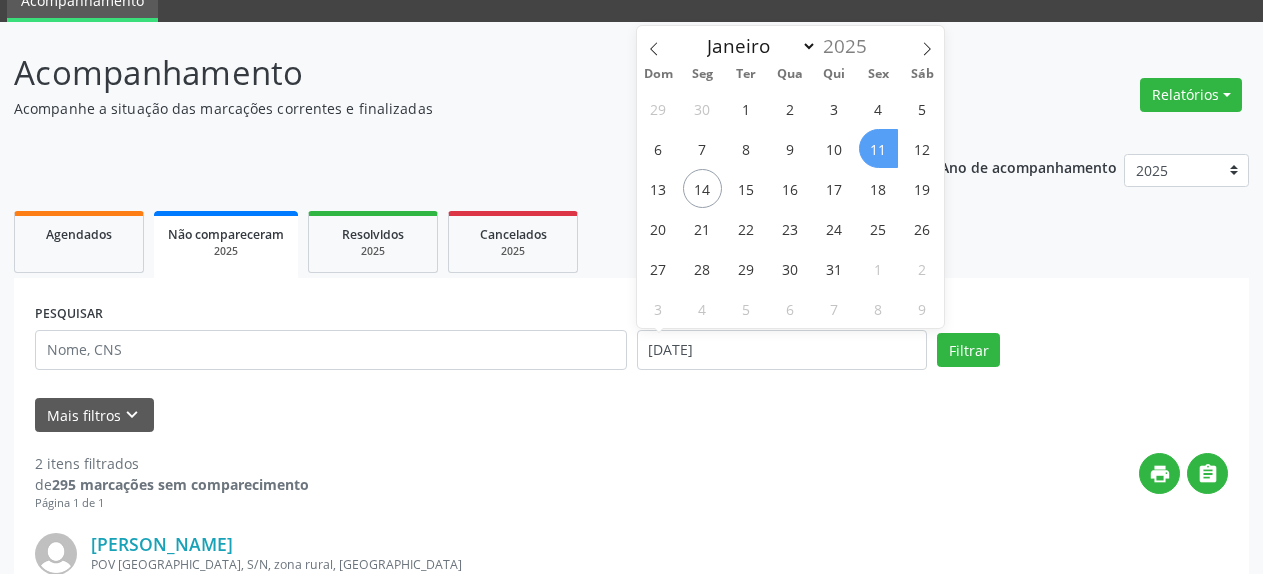 click on "11" at bounding box center (878, 148) 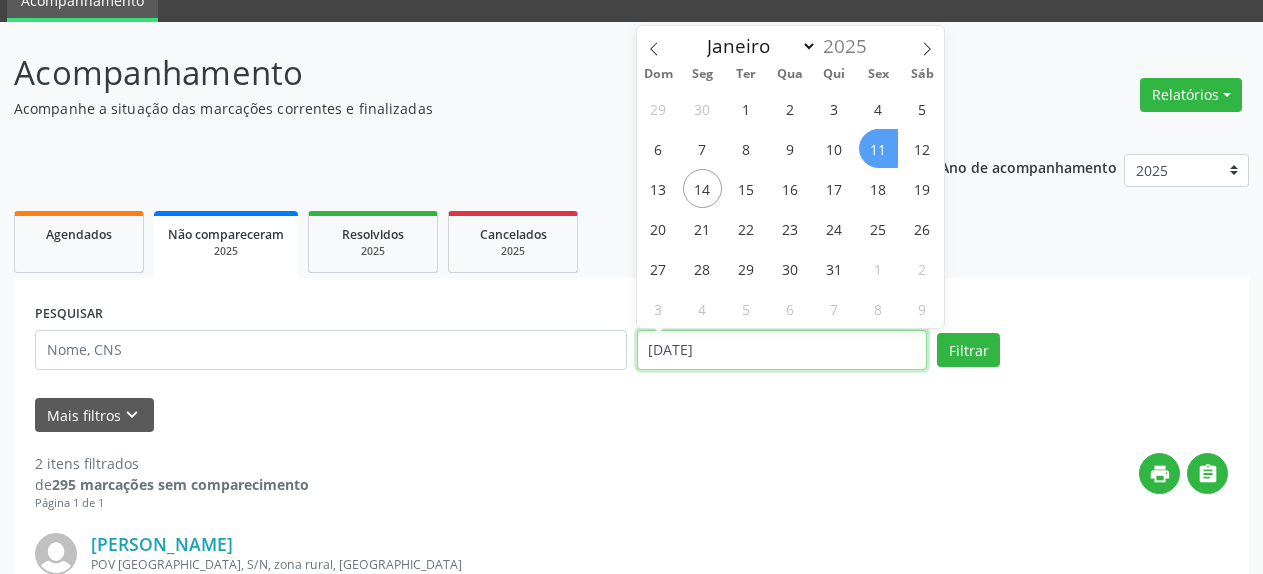 select on "6" 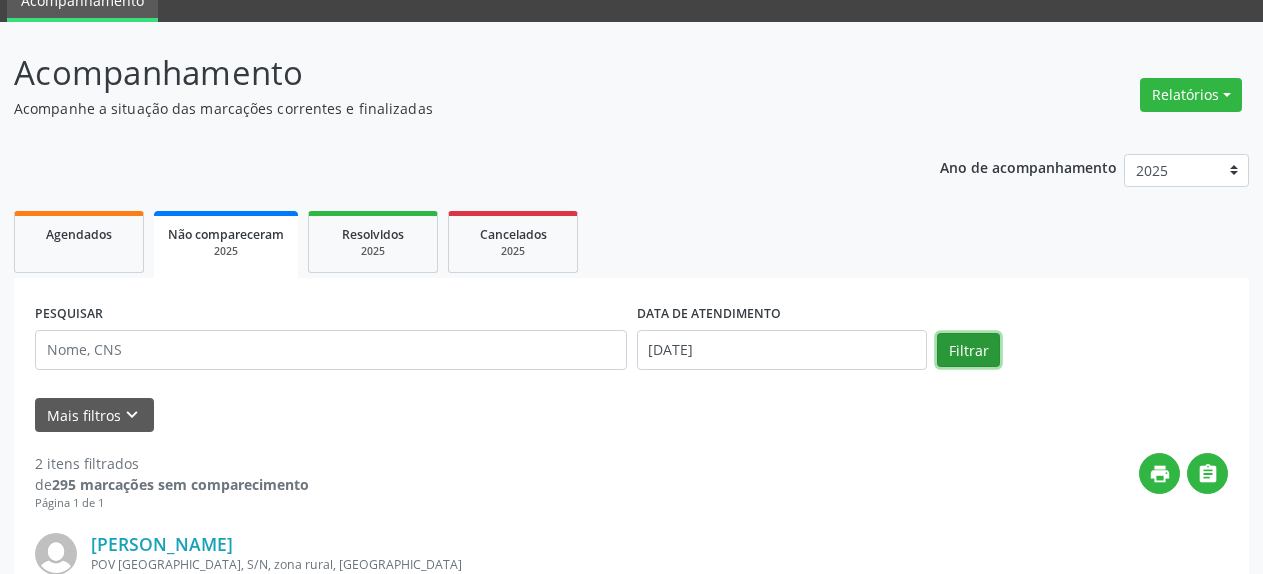 click on "Filtrar" at bounding box center [968, 350] 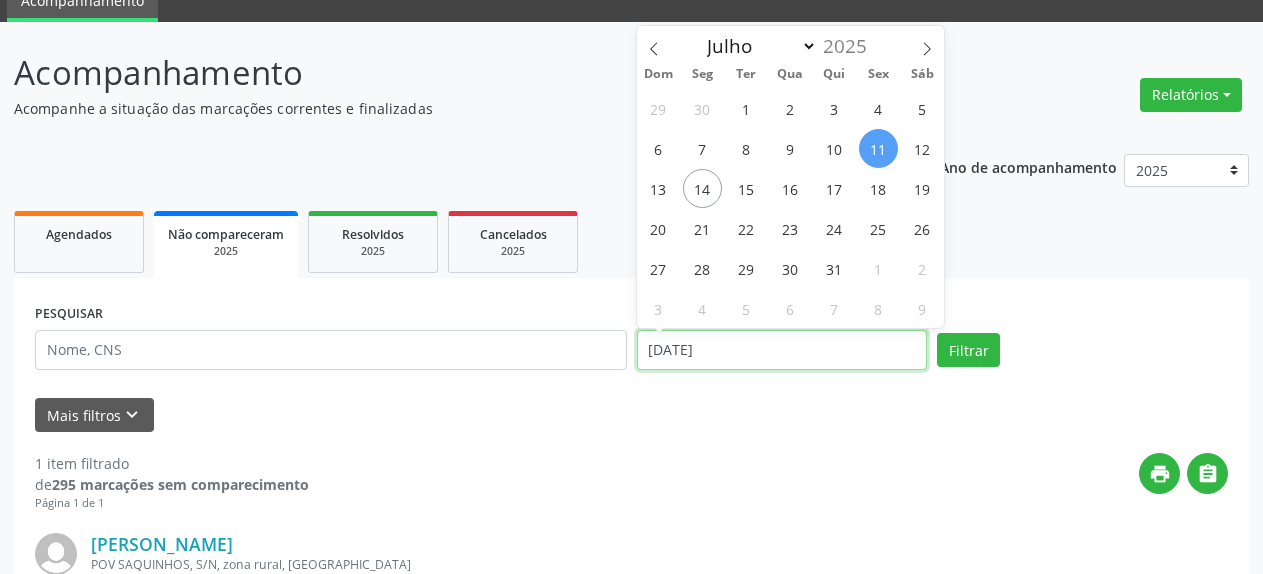 click on "[DATE]" at bounding box center [782, 350] 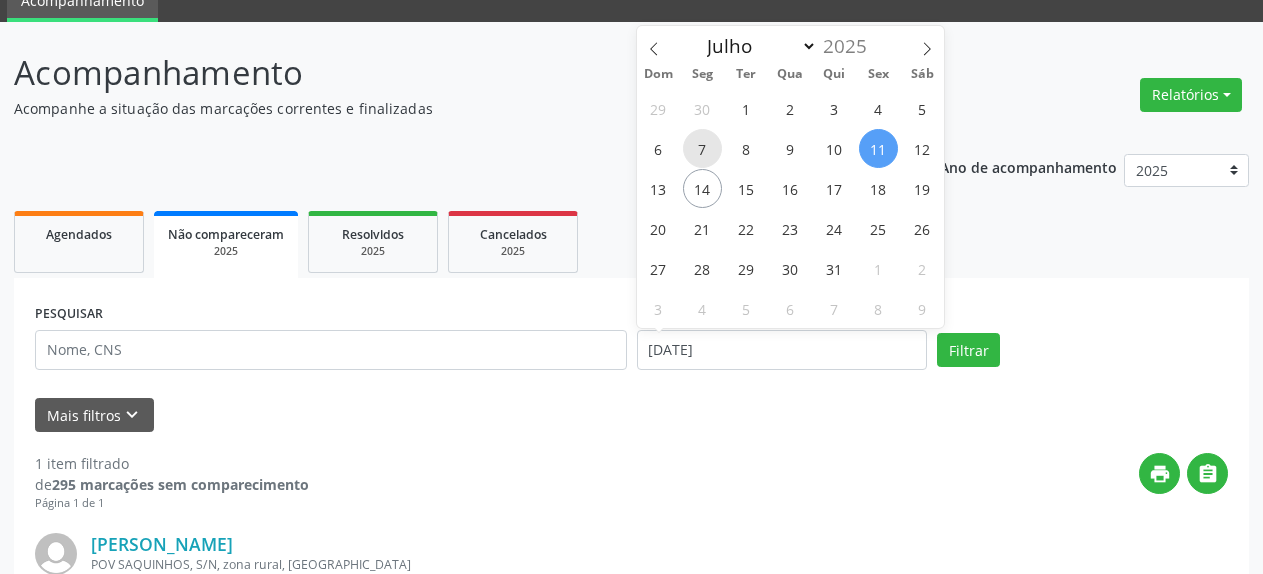 click on "7" at bounding box center [702, 148] 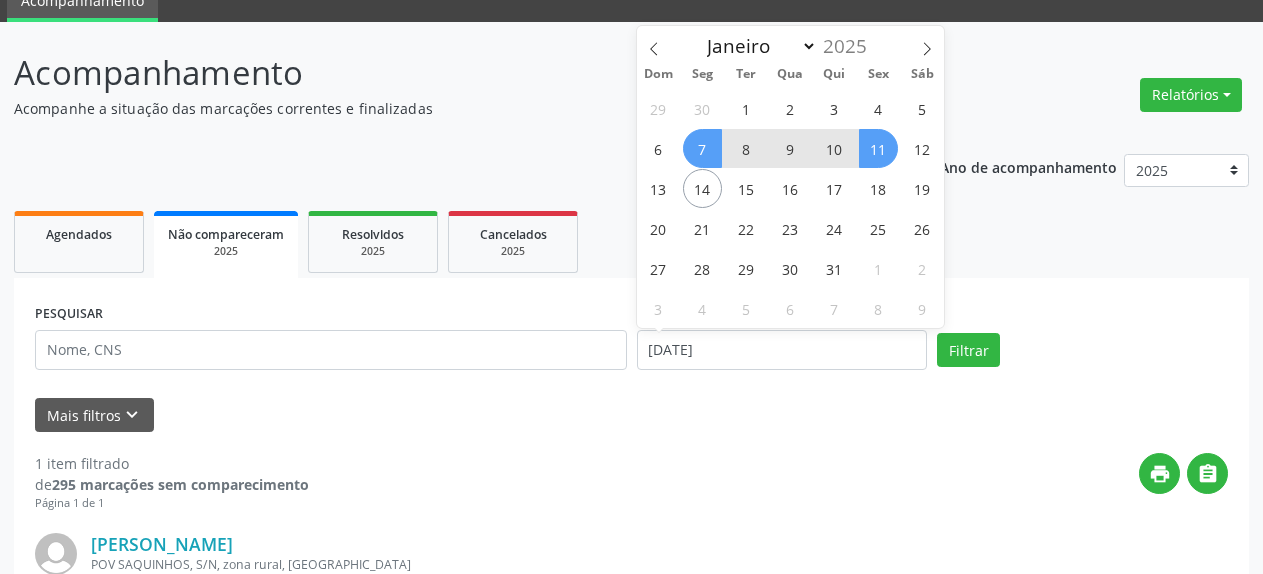 click on "11" at bounding box center (878, 148) 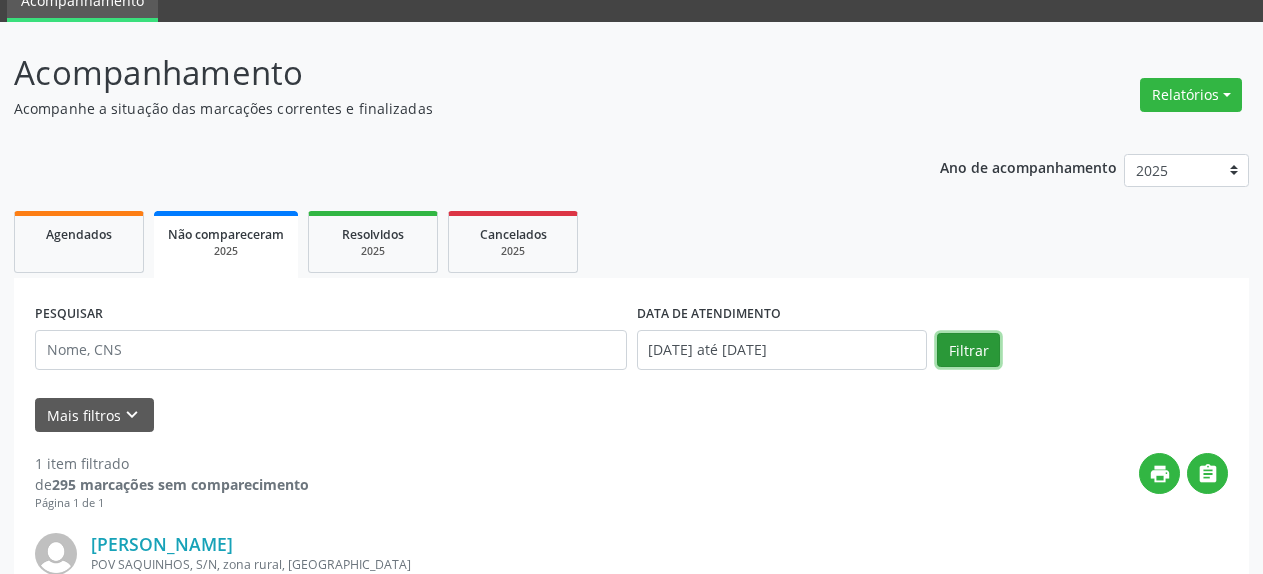 click on "Filtrar" at bounding box center (968, 350) 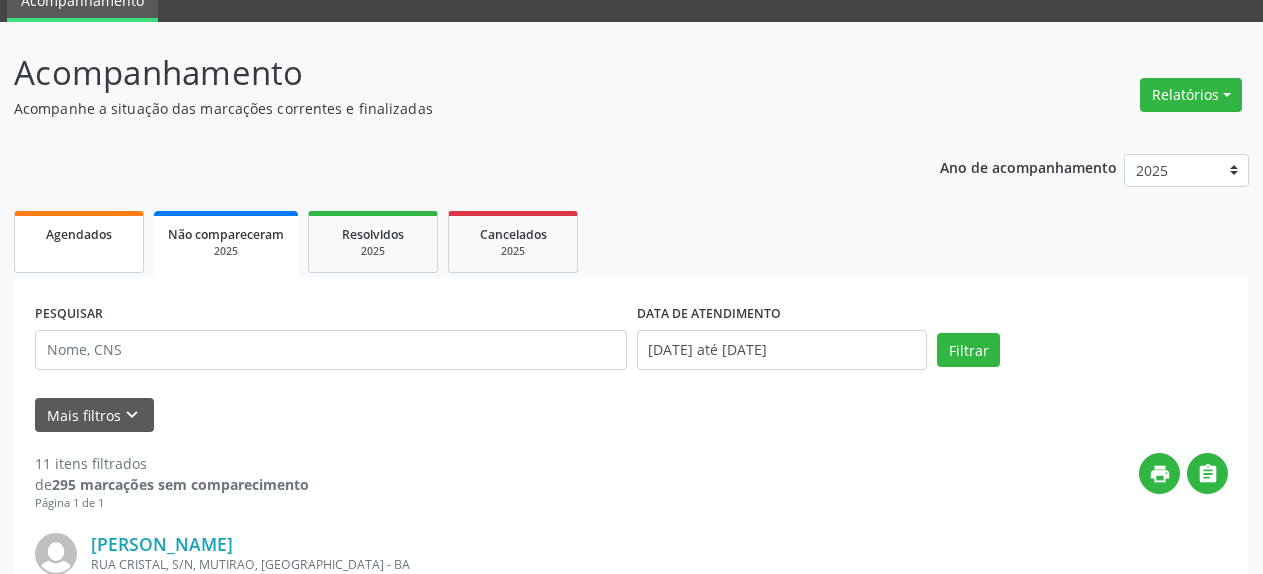 click on "Agendados" at bounding box center (79, 242) 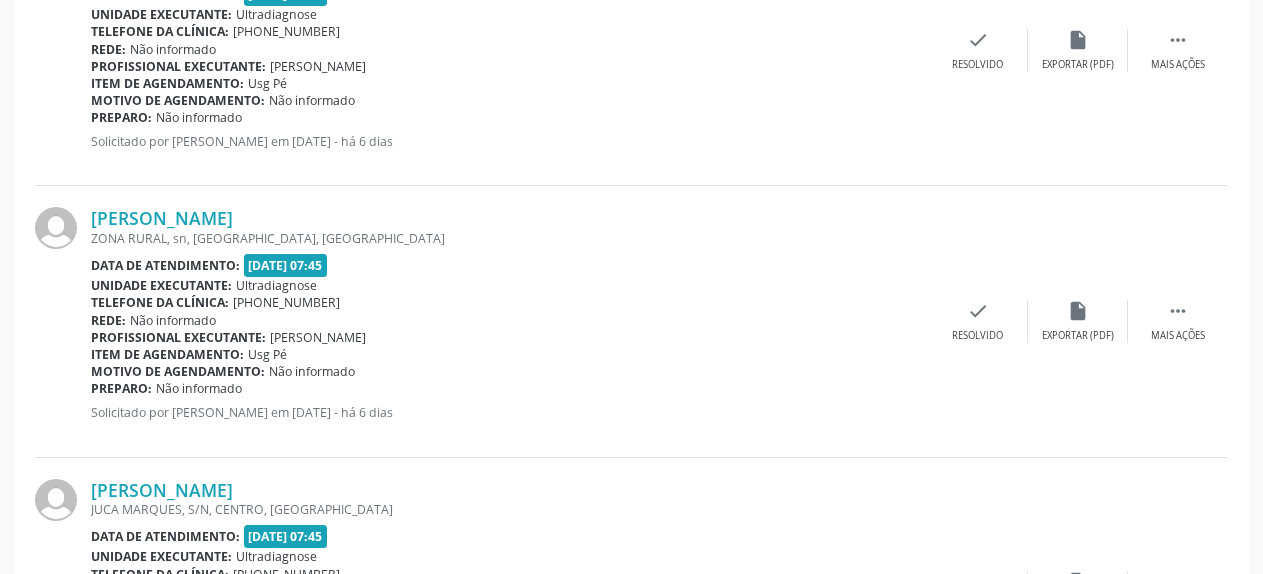 scroll, scrollTop: 1108, scrollLeft: 0, axis: vertical 